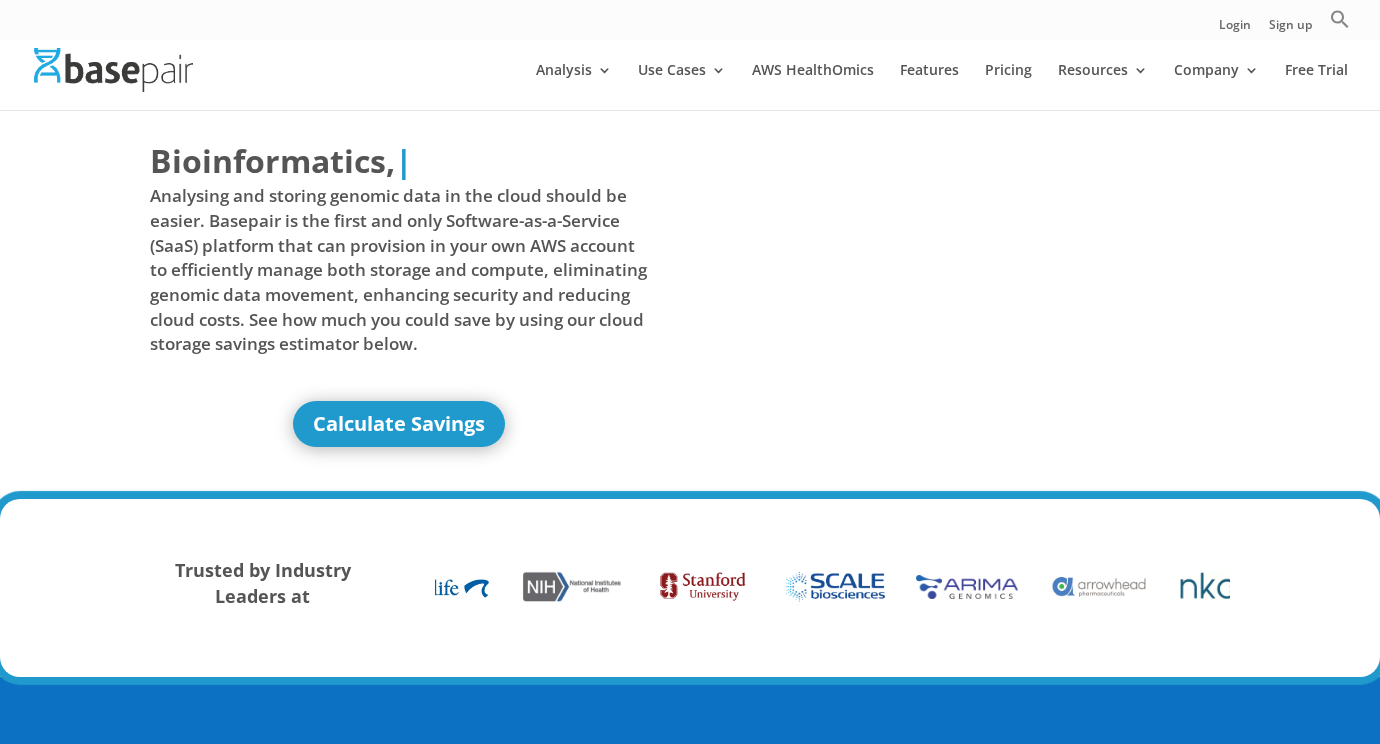 scroll, scrollTop: 0, scrollLeft: 0, axis: both 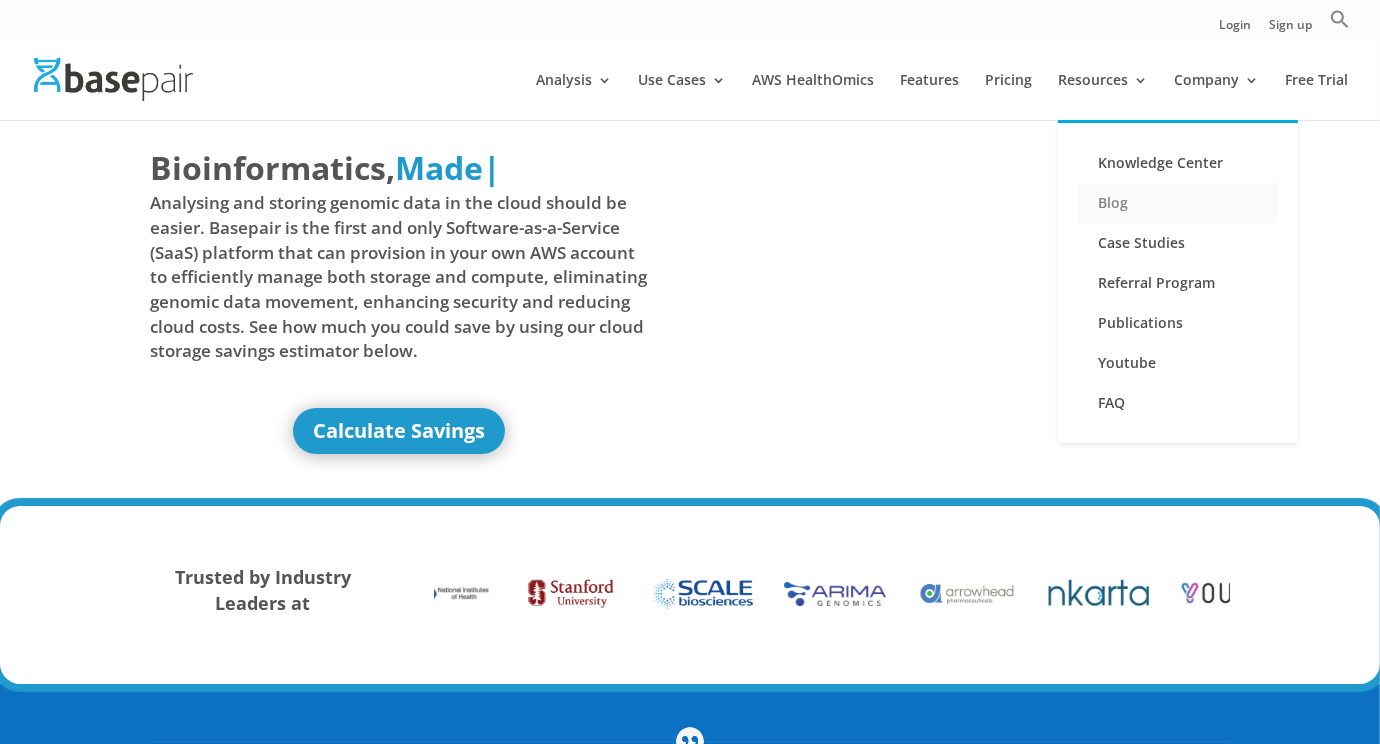 click on "Blog" at bounding box center (1178, 203) 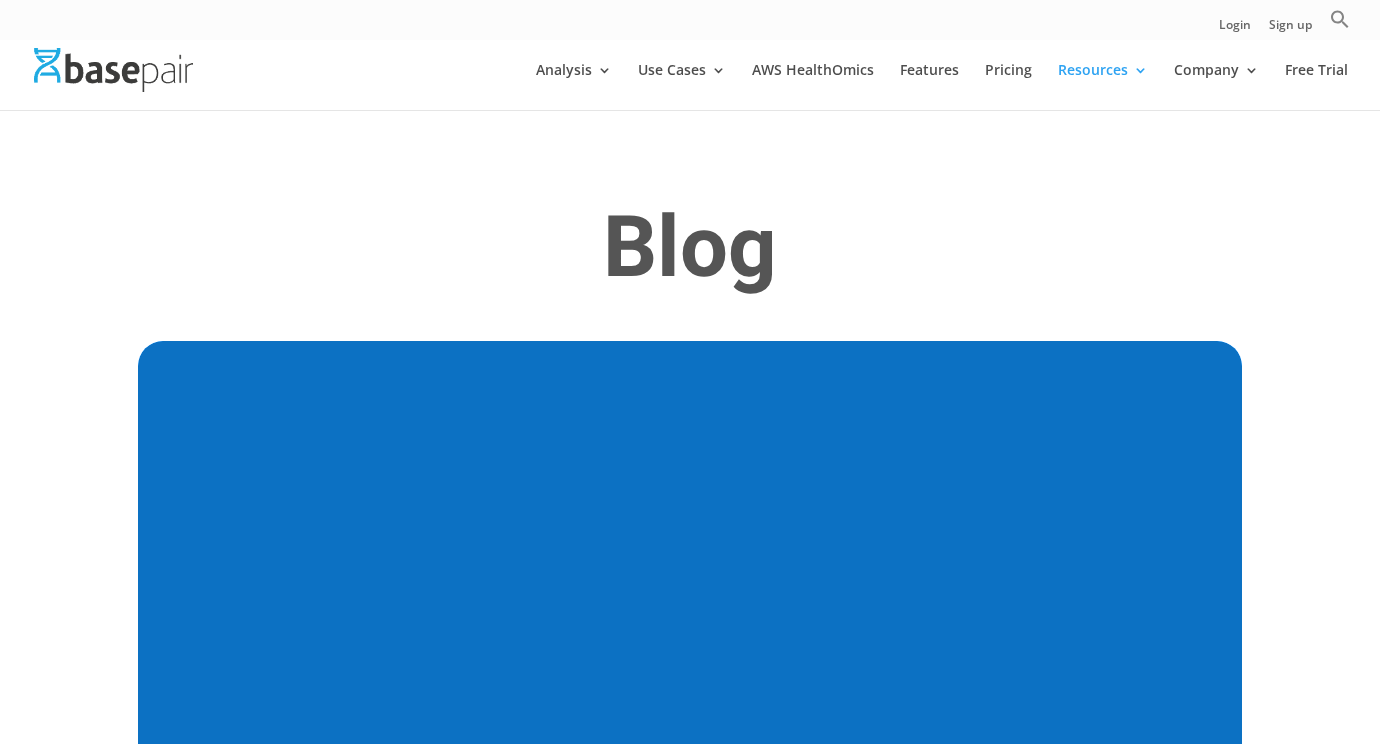 scroll, scrollTop: 0, scrollLeft: 0, axis: both 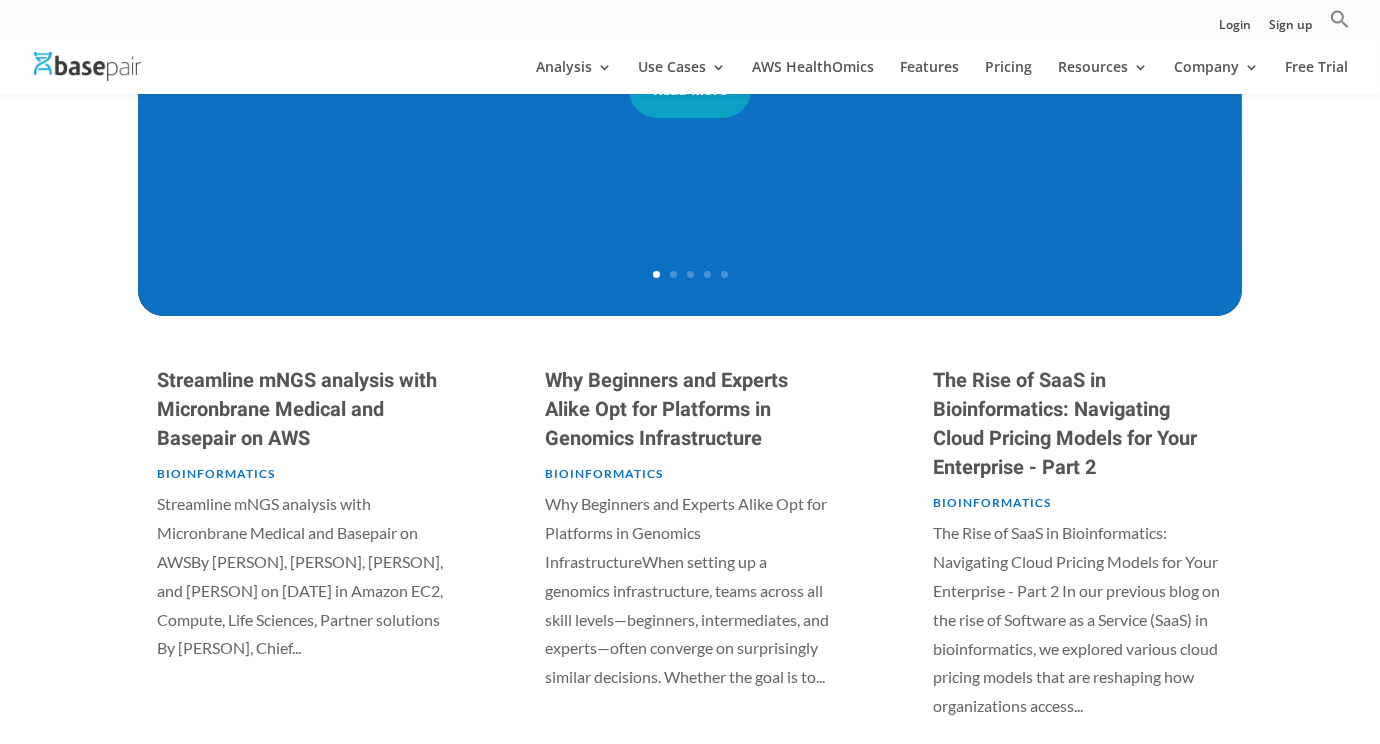 click on "Bioinformatics" at bounding box center [216, 473] 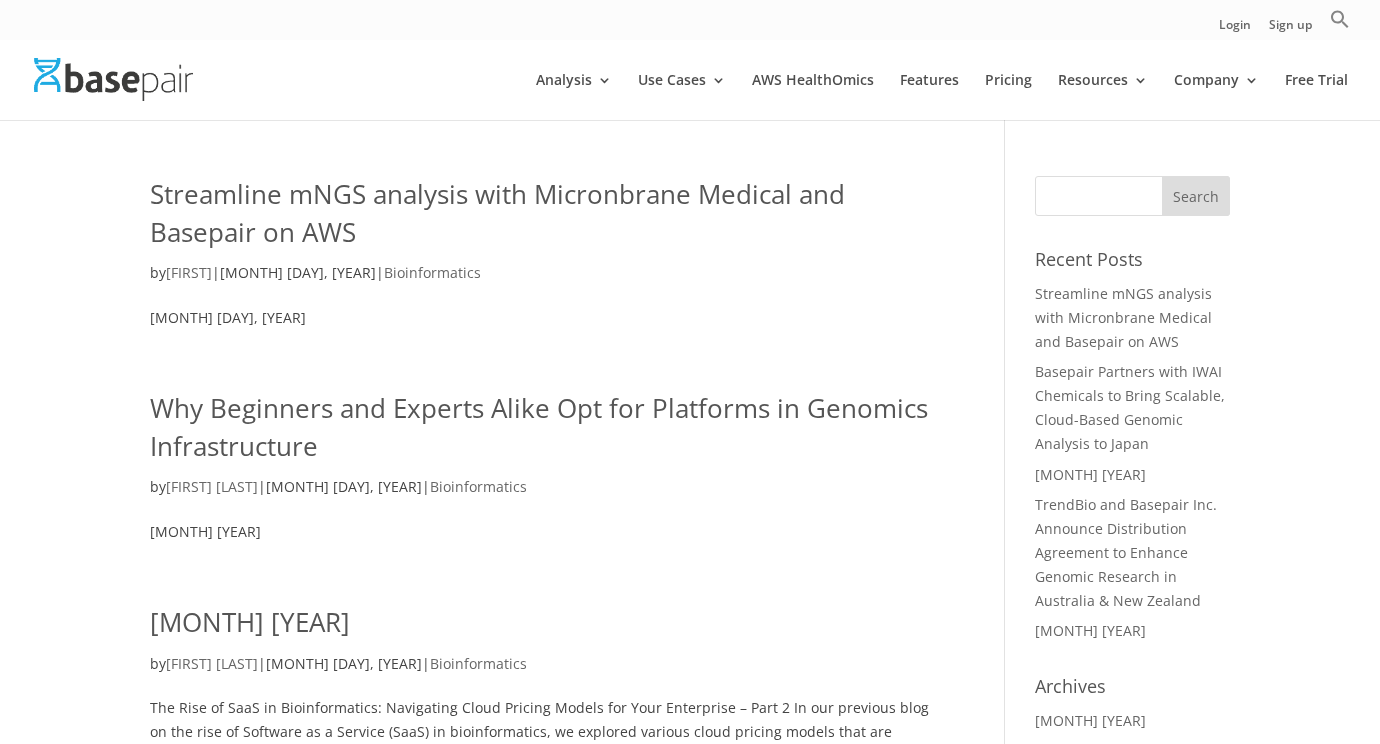 scroll, scrollTop: 0, scrollLeft: 0, axis: both 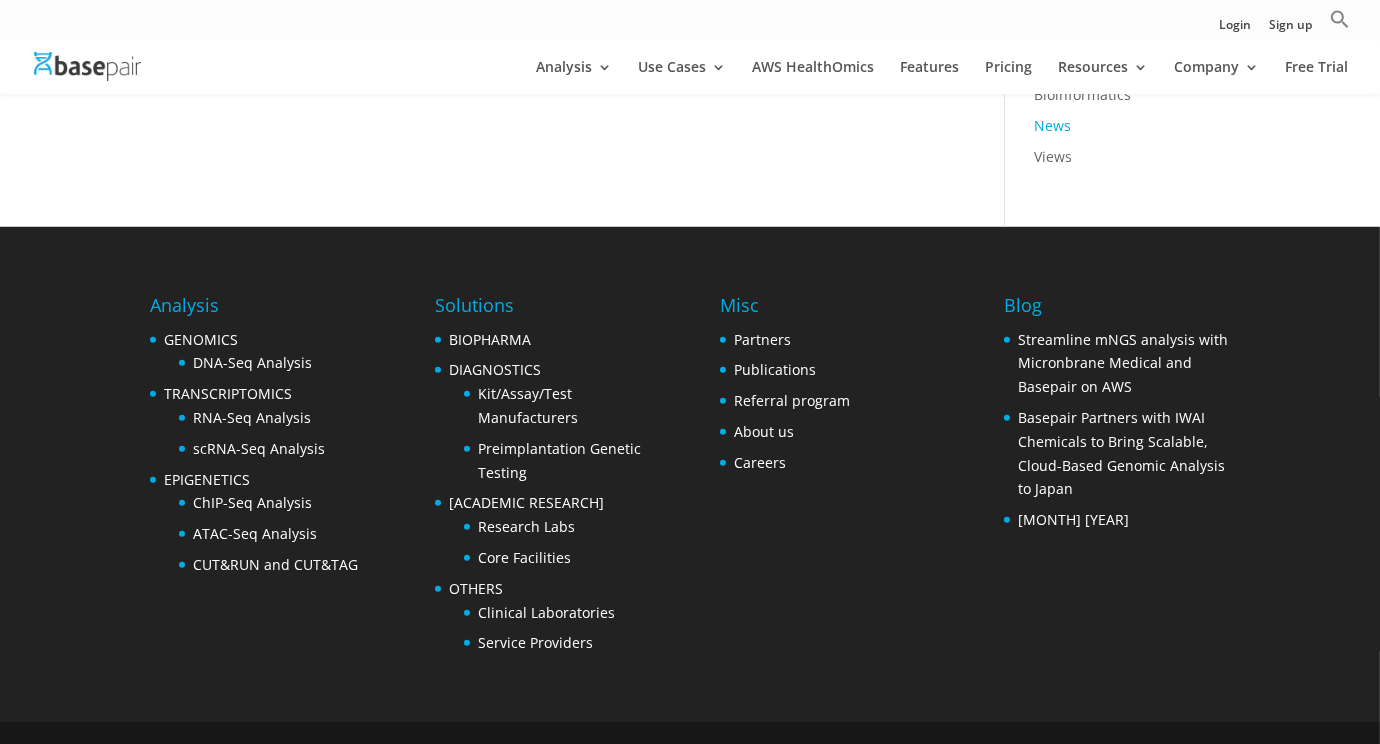 click on "News" at bounding box center [1053, 125] 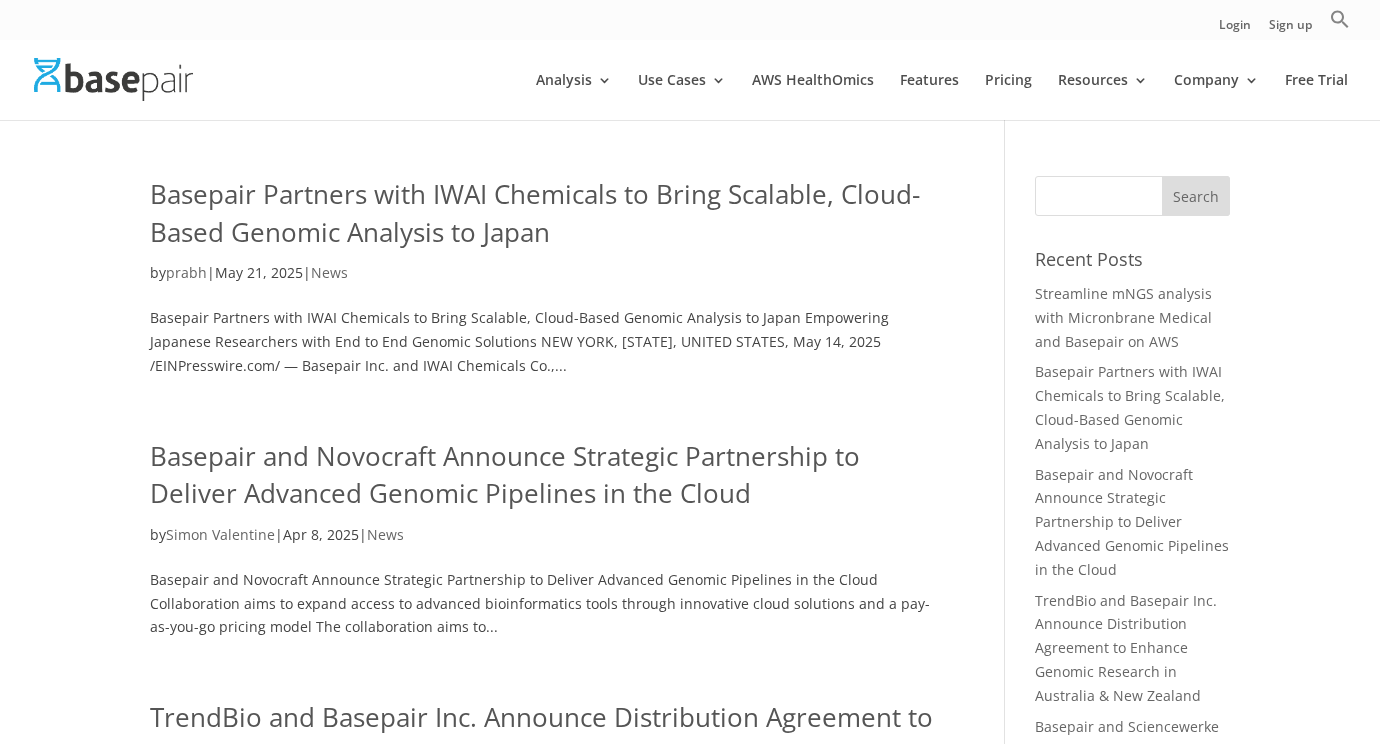 scroll, scrollTop: 0, scrollLeft: 0, axis: both 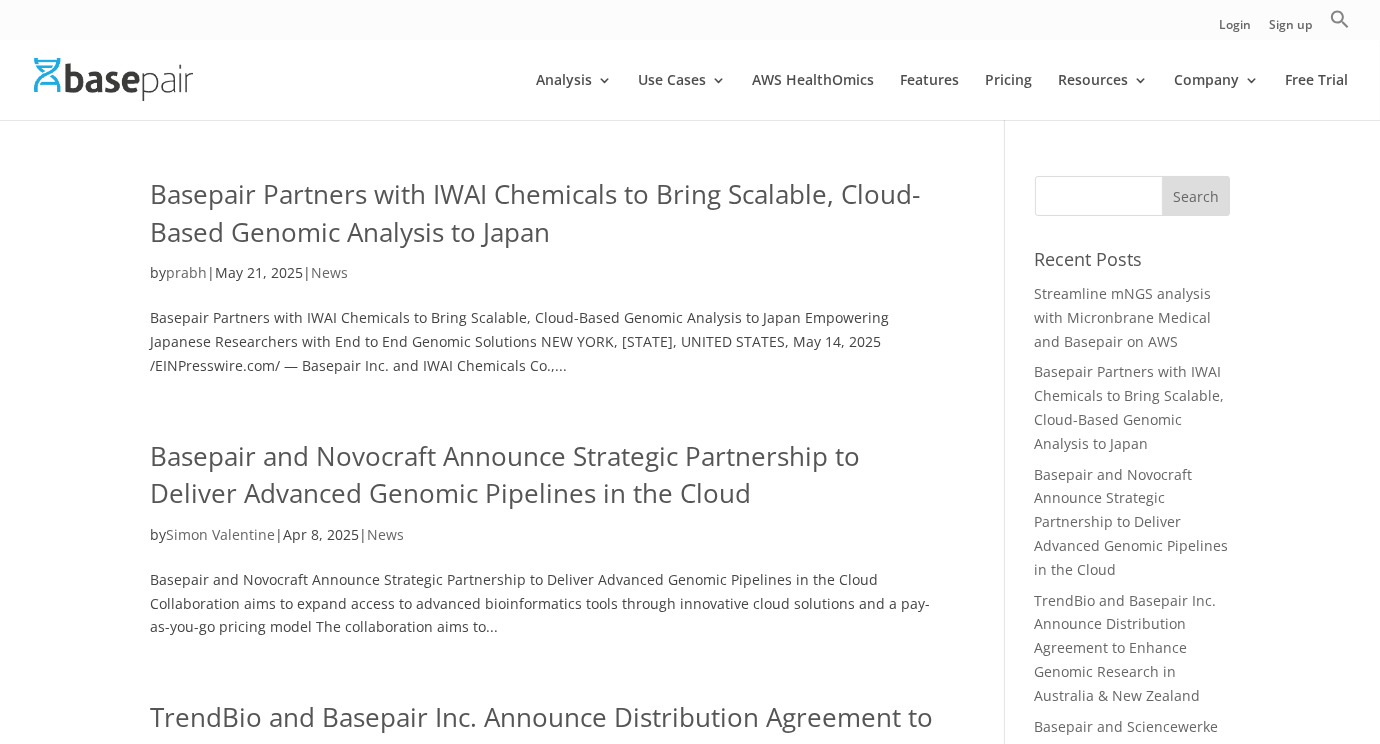 click on "Basepair Partners with IWAI Chemicals to Bring Scalable, Cloud-Based Genomic Analysis to Japan" at bounding box center (535, 213) 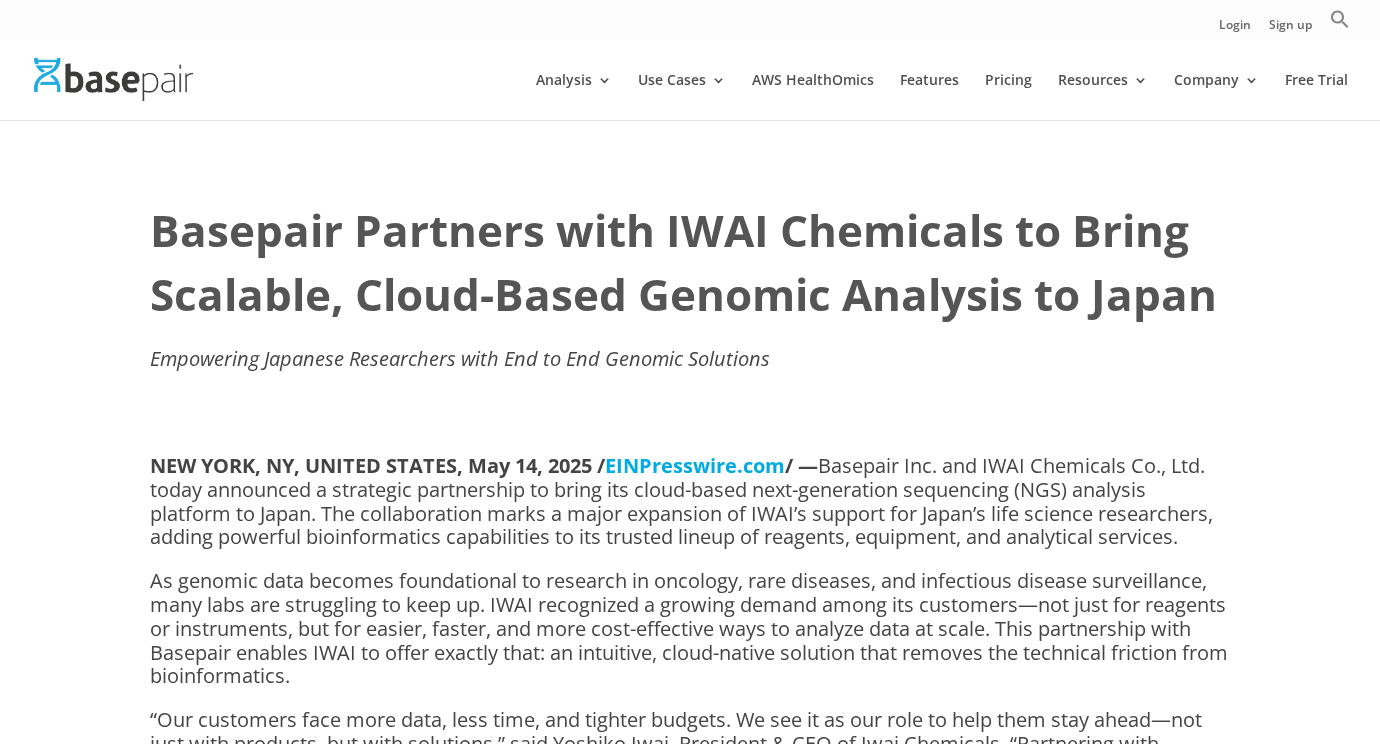 scroll, scrollTop: 0, scrollLeft: 0, axis: both 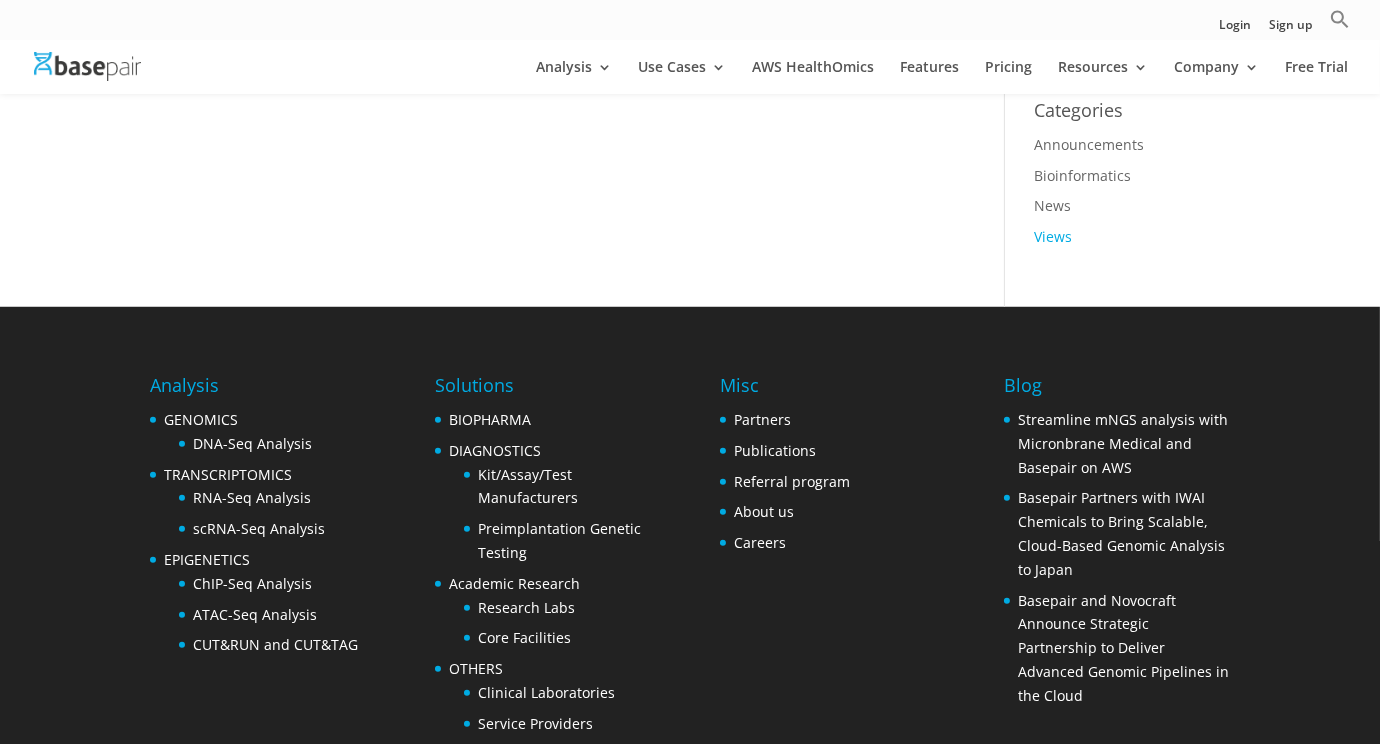 click on "Views" at bounding box center (1054, 236) 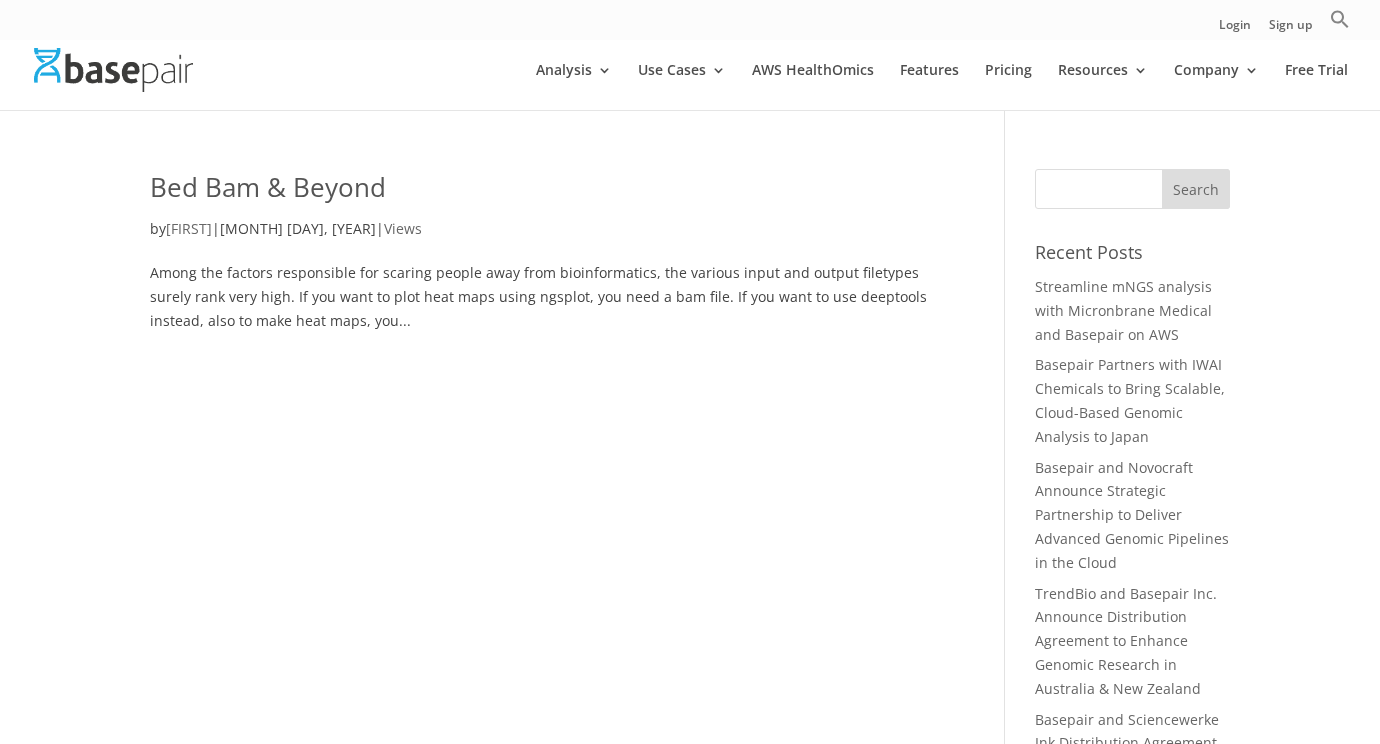 scroll, scrollTop: 0, scrollLeft: 0, axis: both 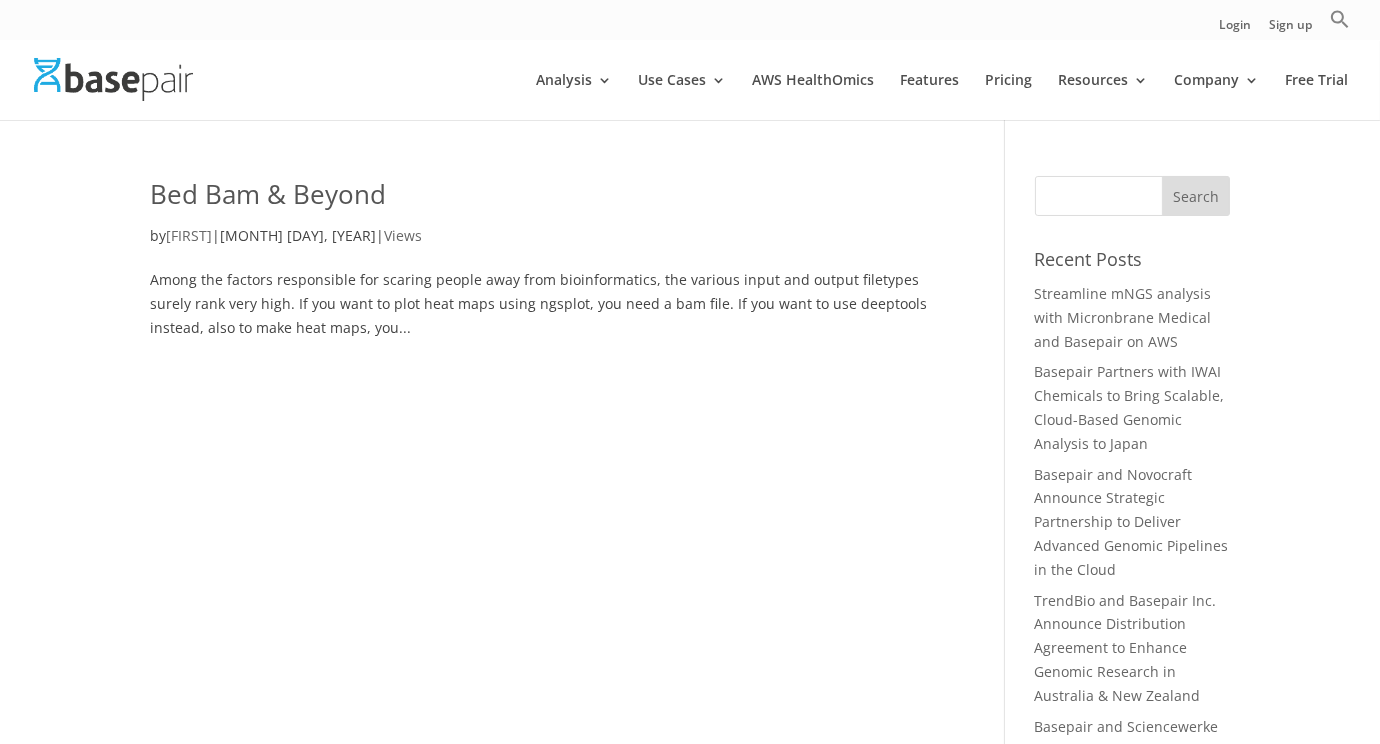 click on "Bed Bam & Beyond" at bounding box center (268, 194) 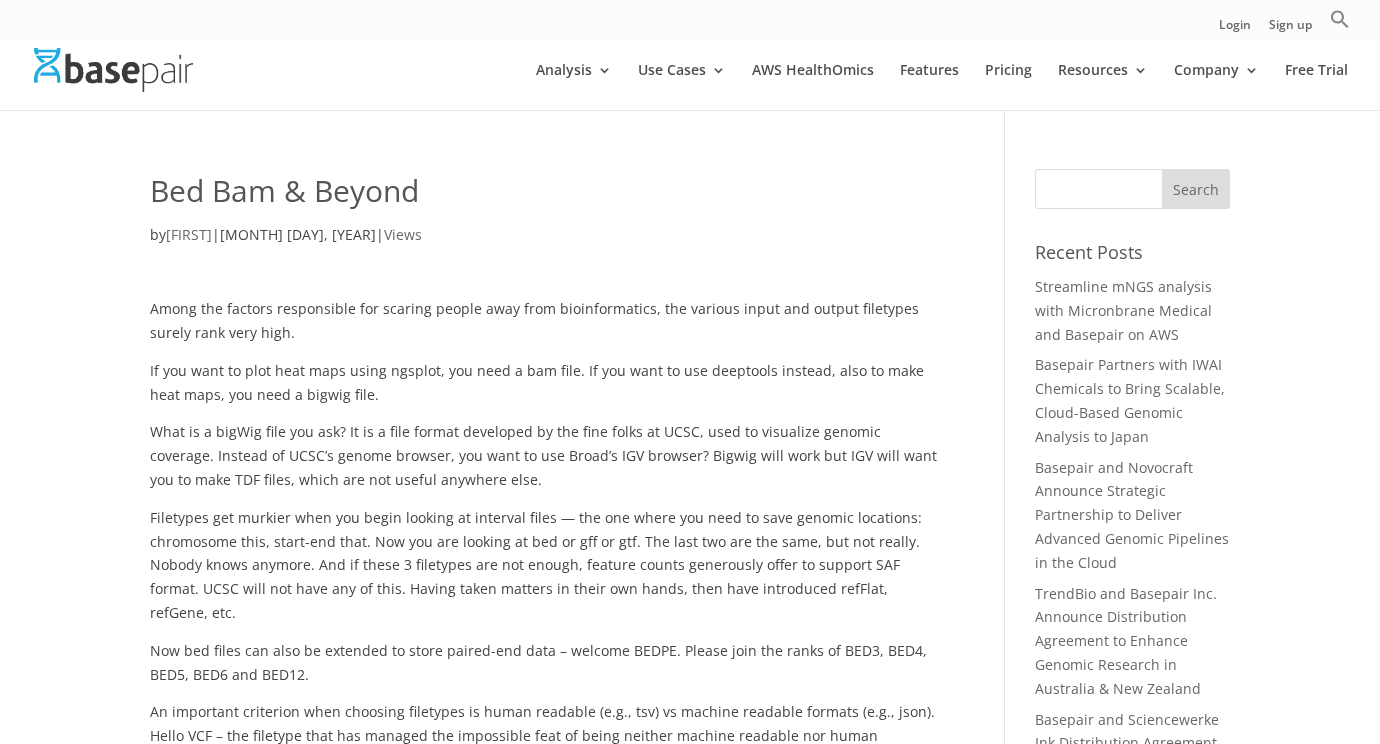 scroll, scrollTop: 0, scrollLeft: 0, axis: both 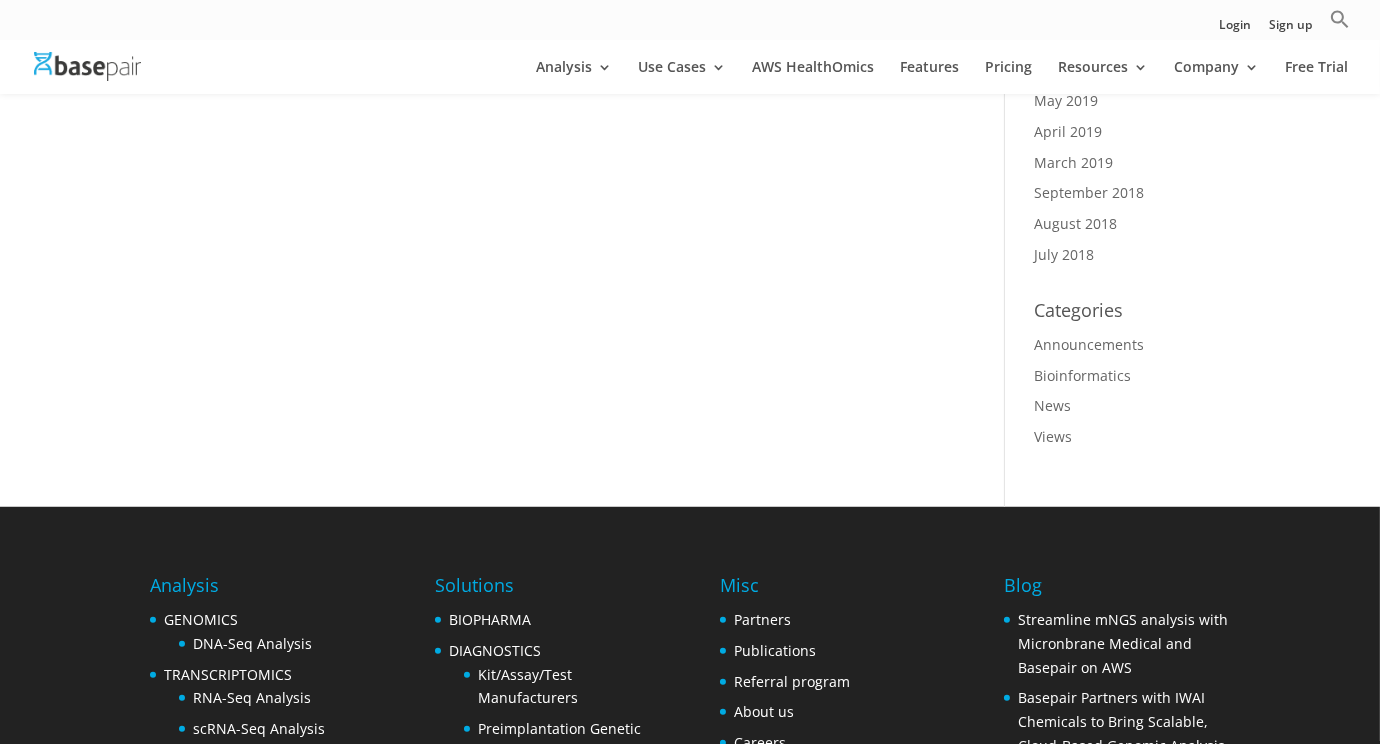 click on "Announcements" at bounding box center (1132, 345) 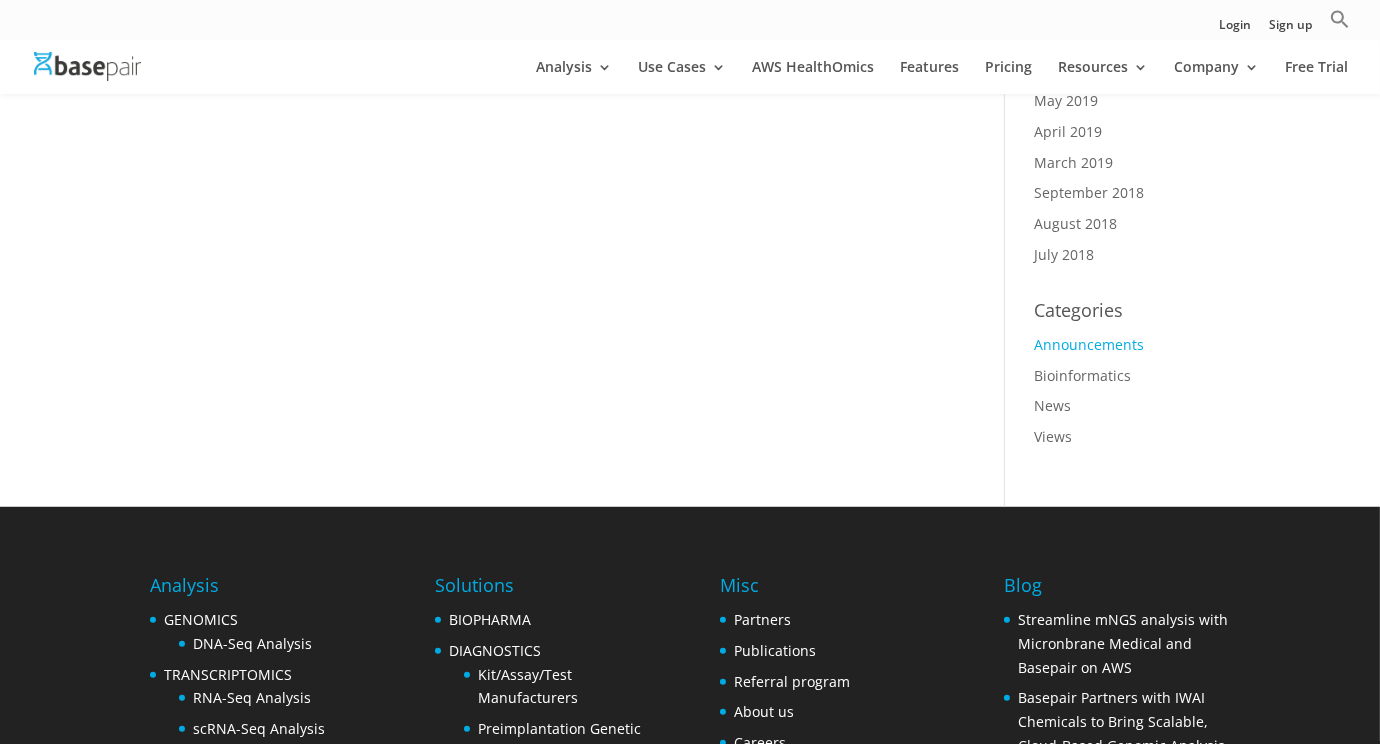 click on "Announcements" at bounding box center [1090, 344] 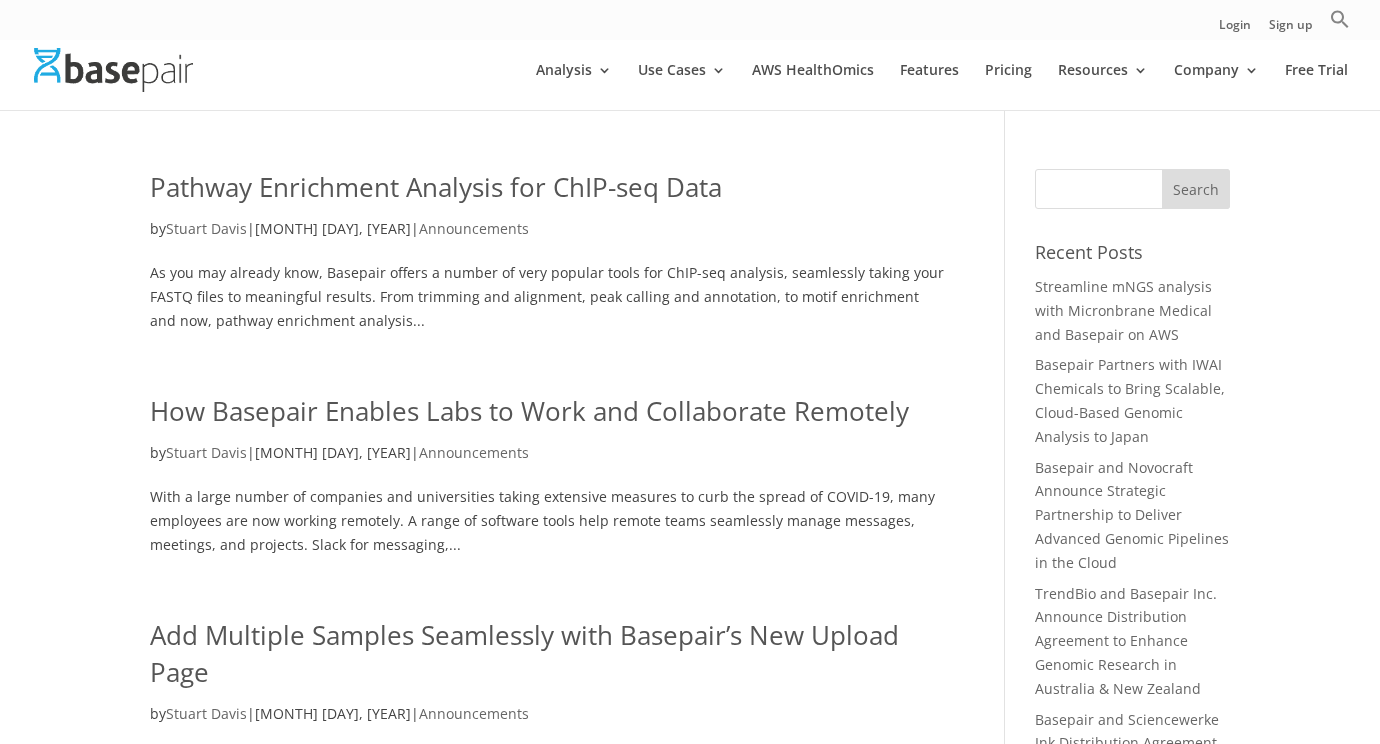 scroll, scrollTop: 0, scrollLeft: 0, axis: both 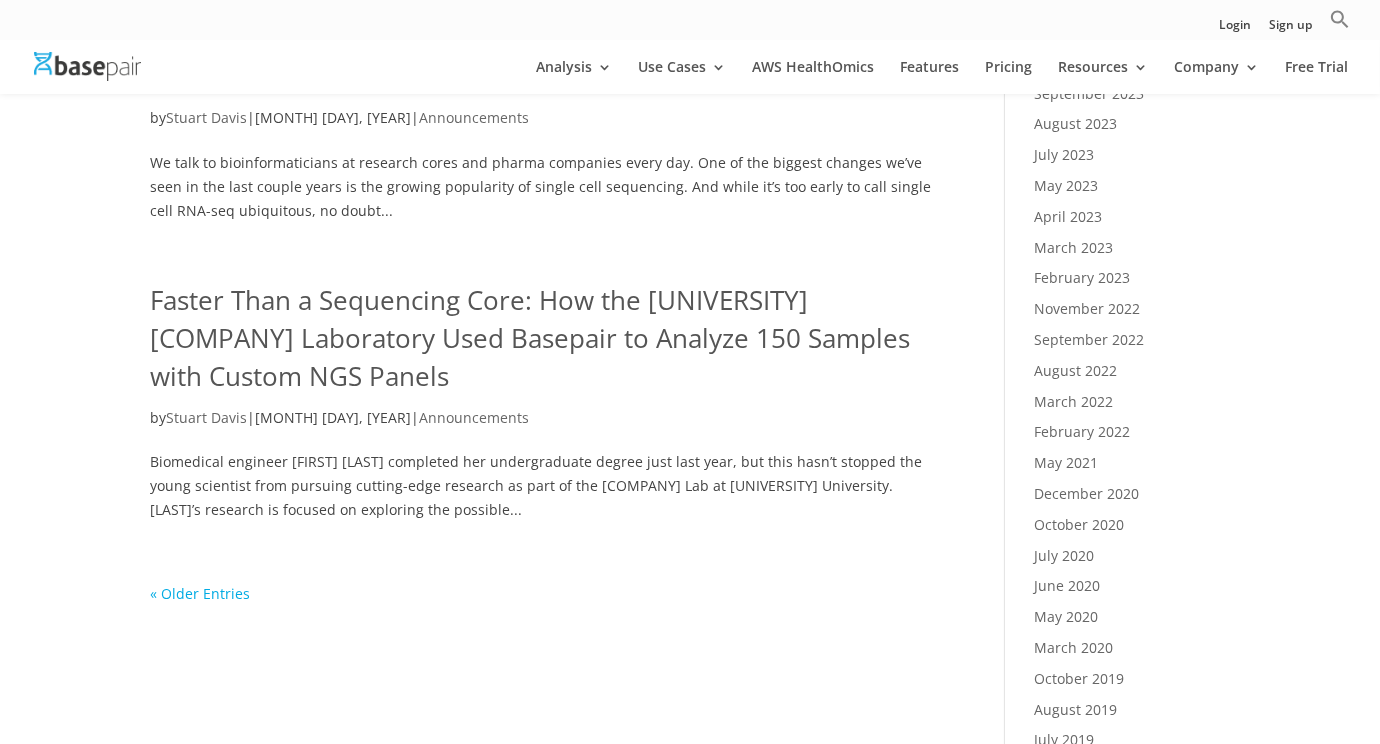 click on "« Older Entries" at bounding box center (200, 593) 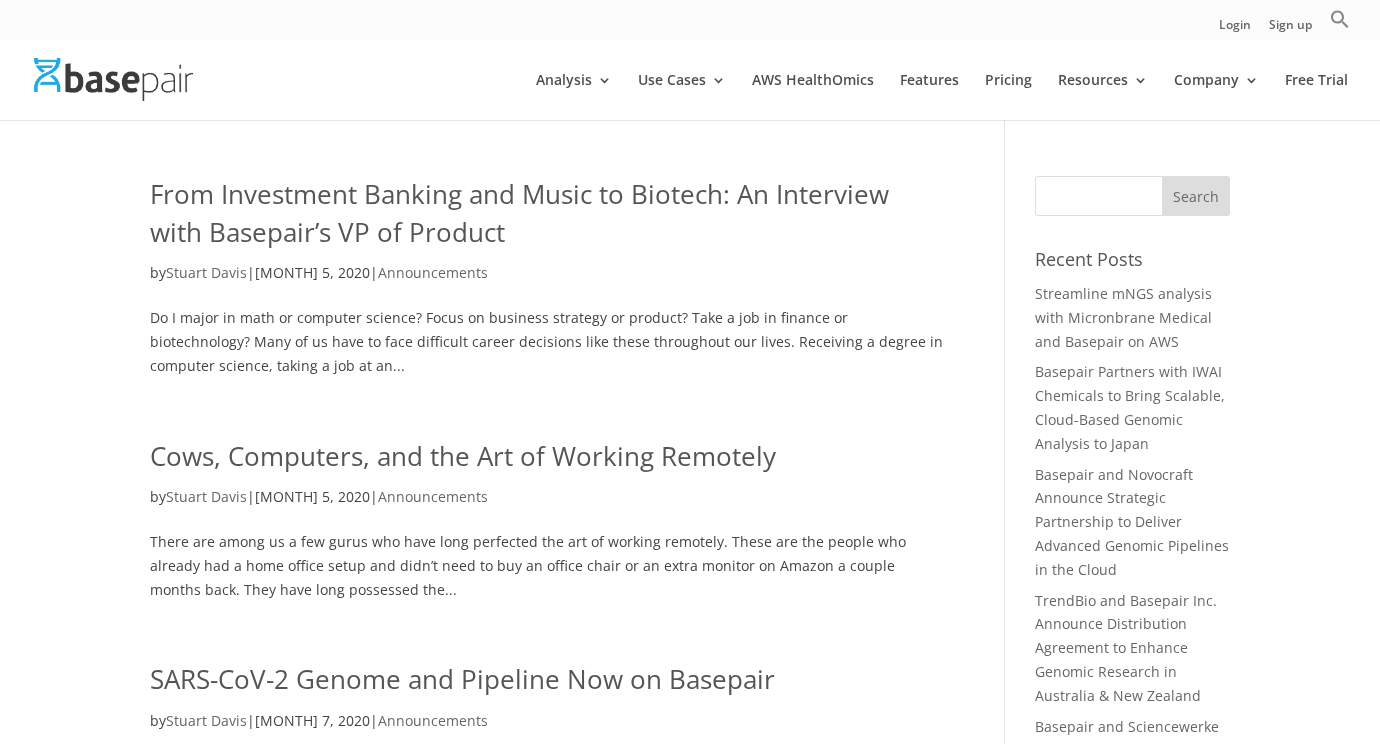 scroll, scrollTop: 0, scrollLeft: 0, axis: both 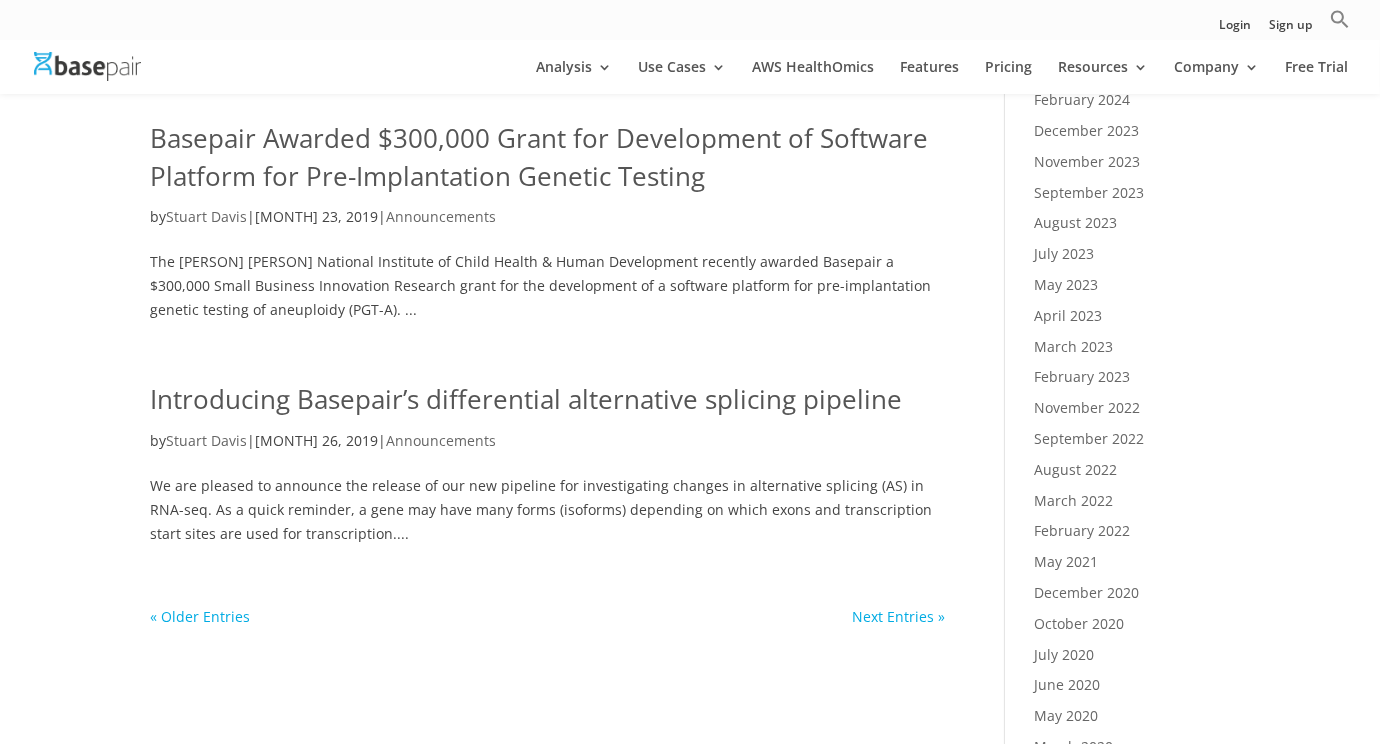 click on "« Older Entries" at bounding box center [200, 616] 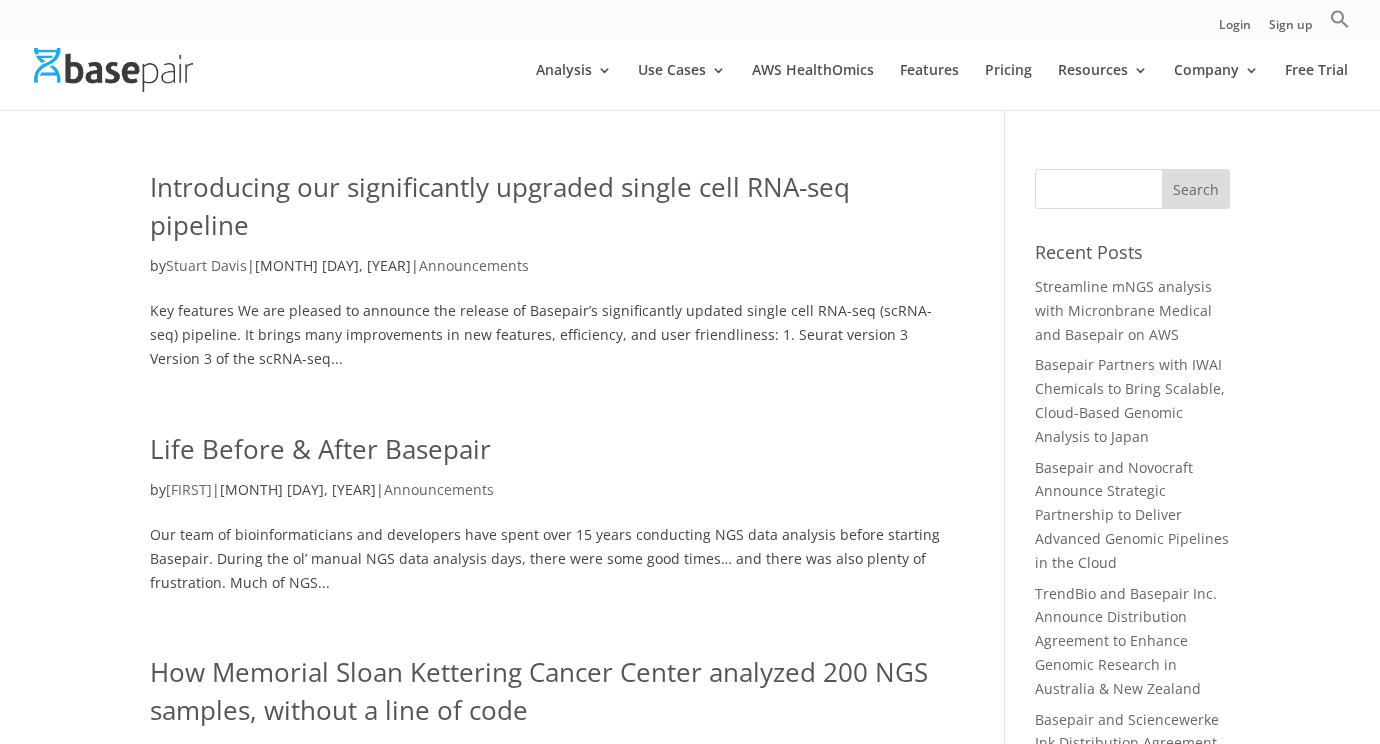 scroll, scrollTop: 0, scrollLeft: 0, axis: both 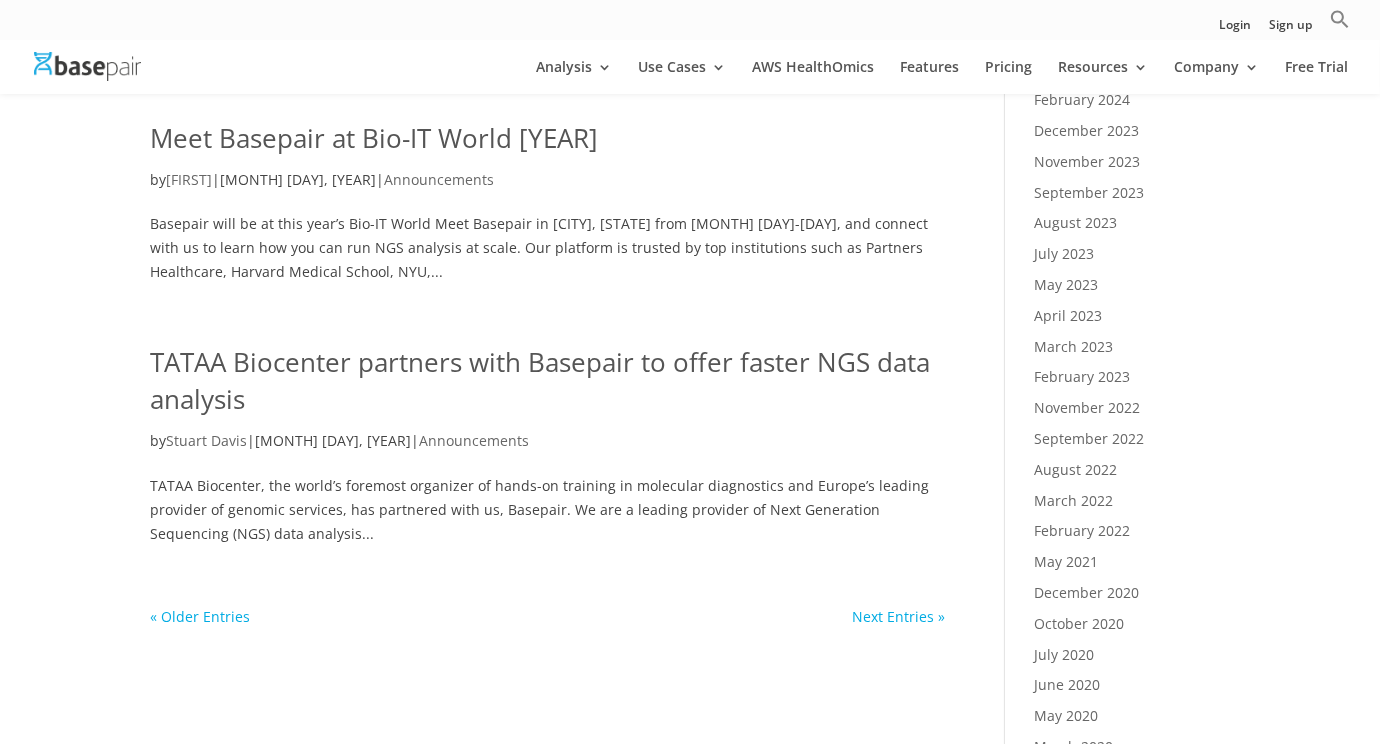 click on "« Older Entries" at bounding box center (200, 616) 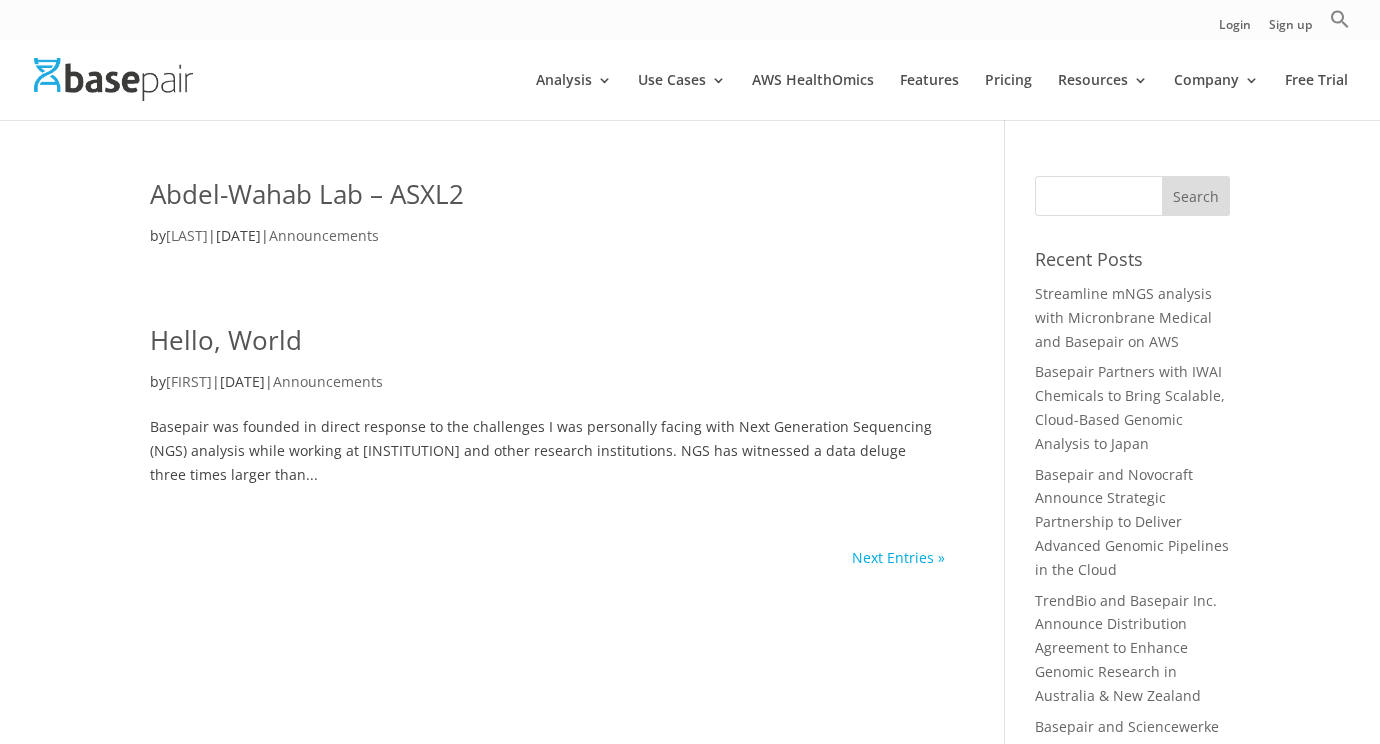 scroll, scrollTop: 0, scrollLeft: 0, axis: both 